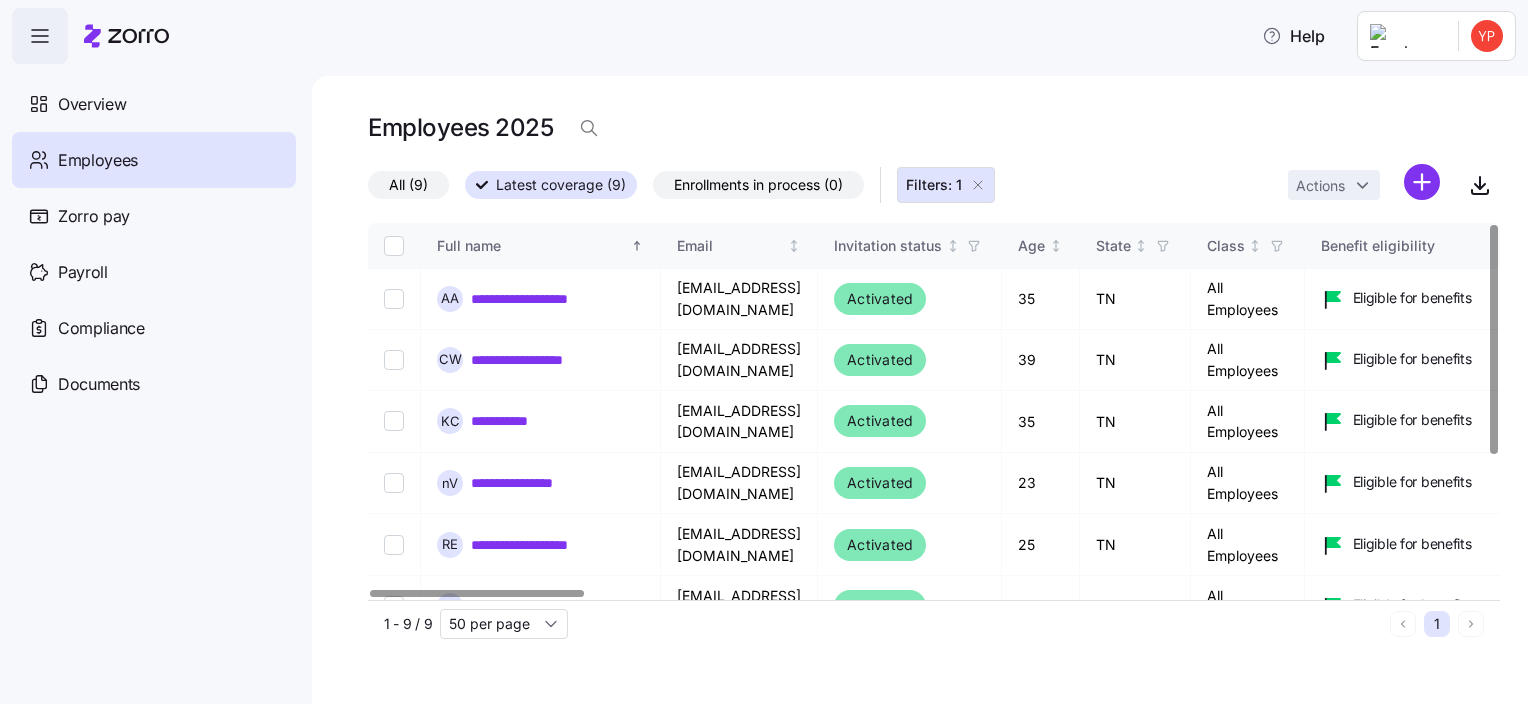 scroll, scrollTop: 0, scrollLeft: 0, axis: both 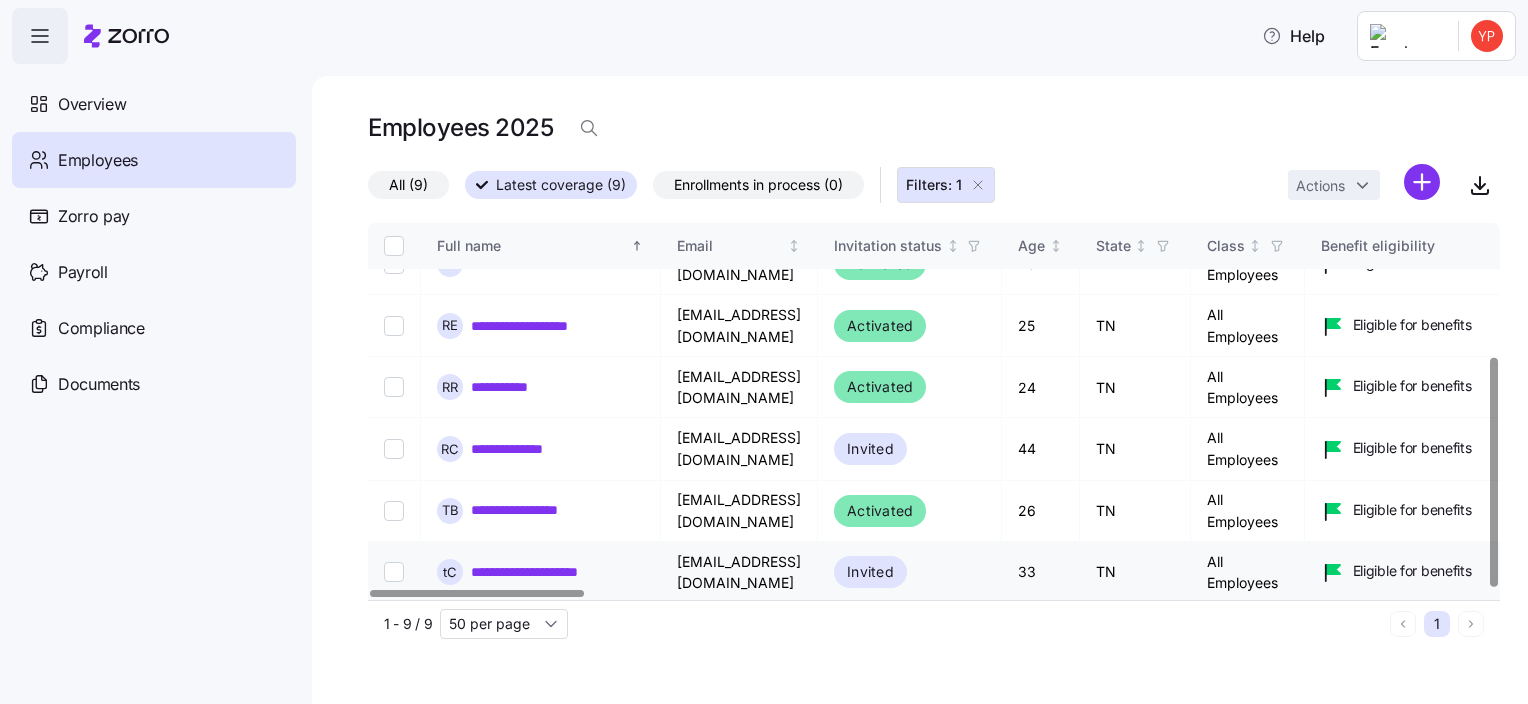 click on "**********" at bounding box center (541, 572) 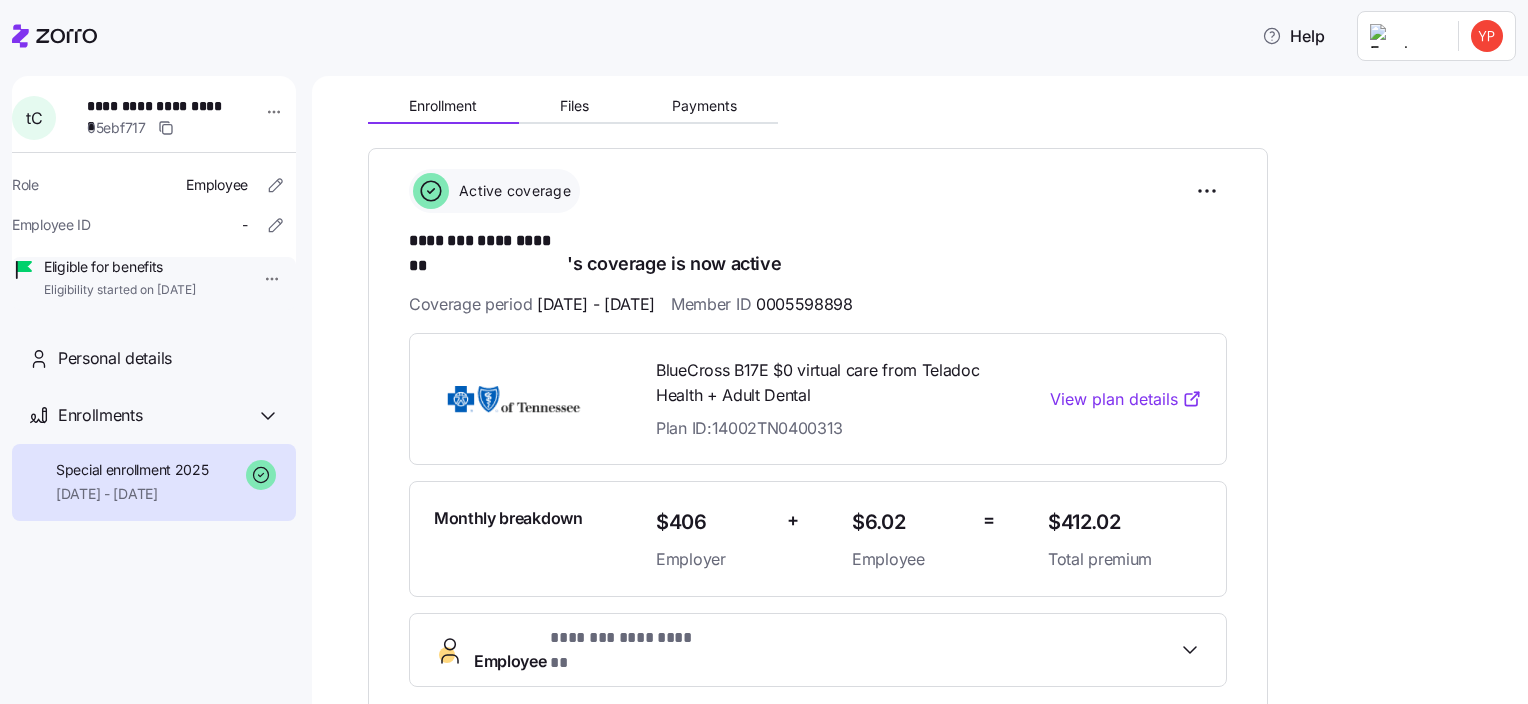 scroll, scrollTop: 200, scrollLeft: 0, axis: vertical 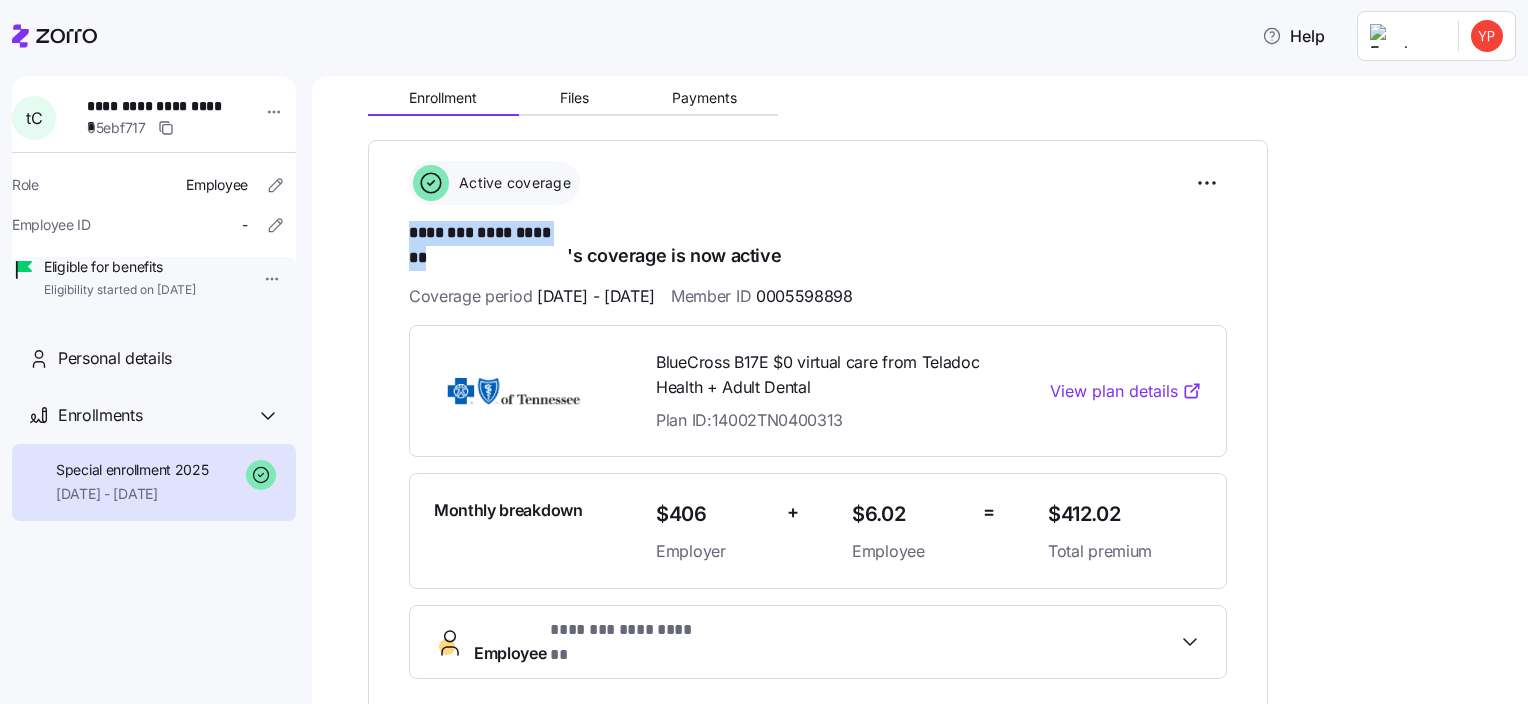 drag, startPoint x: 408, startPoint y: 233, endPoint x: 568, endPoint y: 236, distance: 160.02812 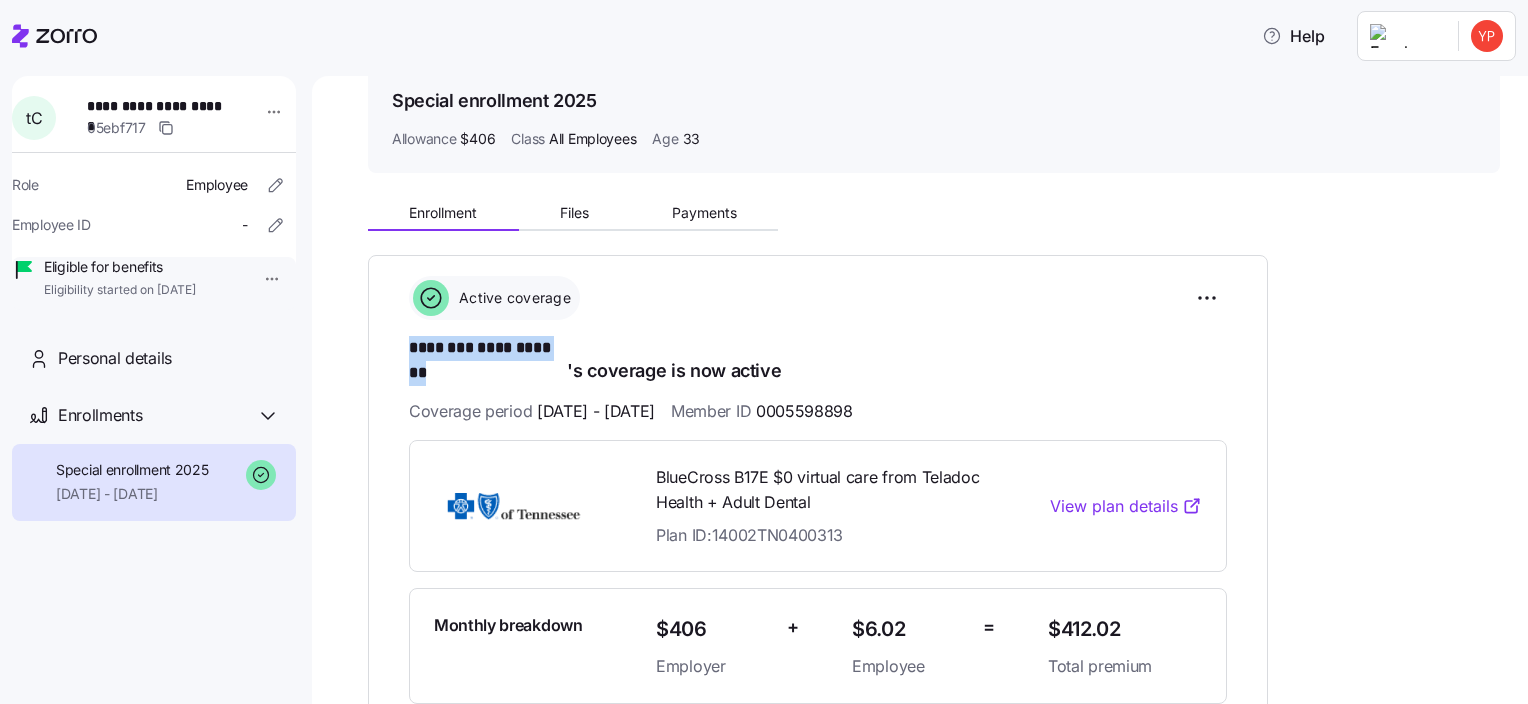 scroll, scrollTop: 0, scrollLeft: 0, axis: both 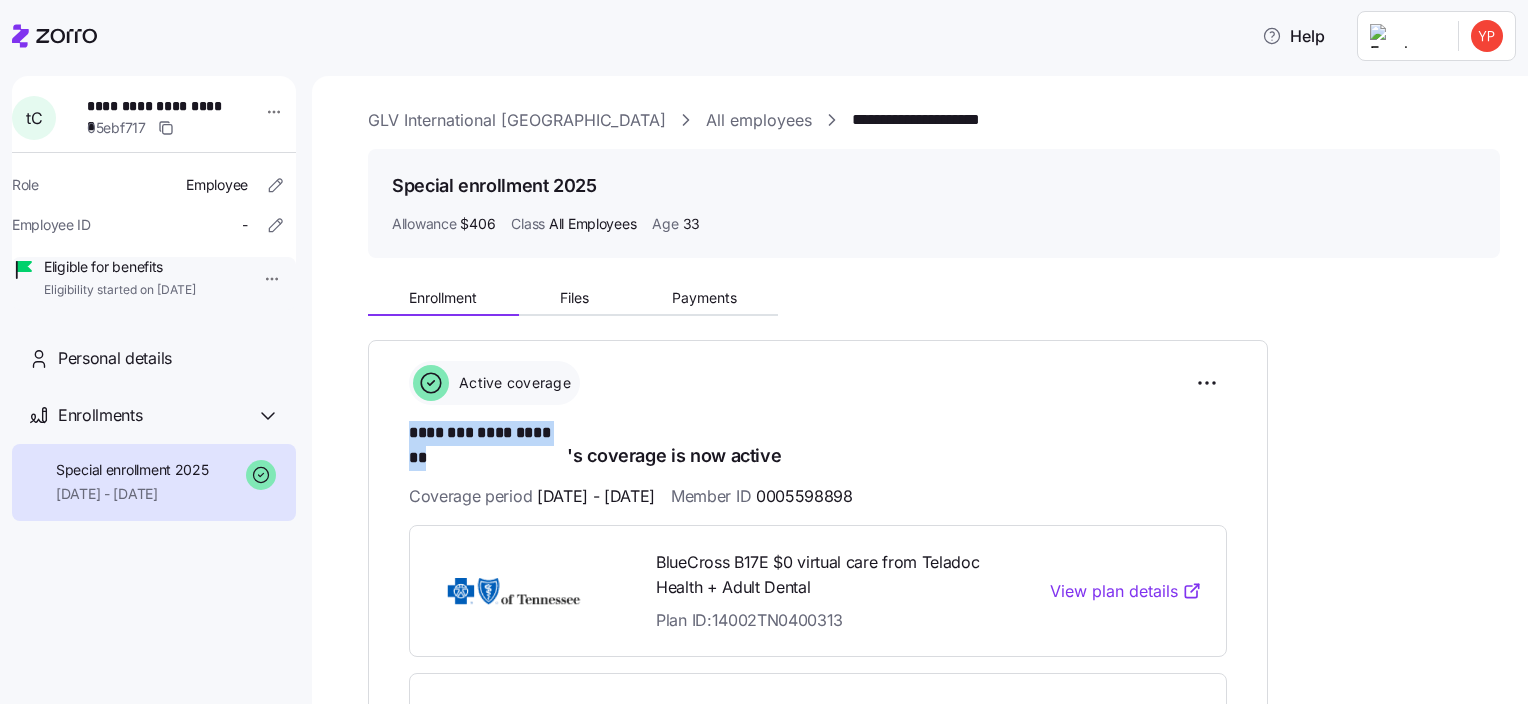 click on "GLV International [GEOGRAPHIC_DATA]" at bounding box center [517, 120] 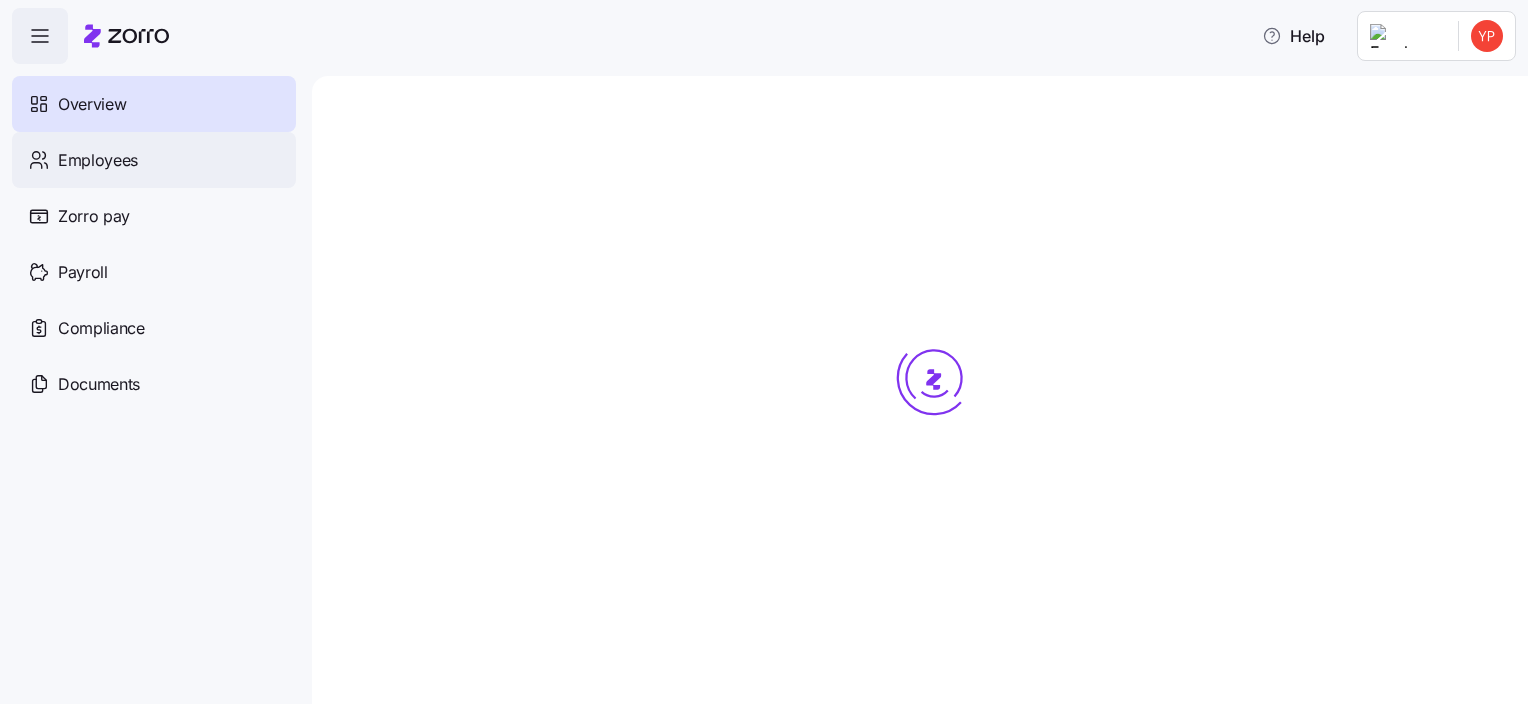 click on "Employees" at bounding box center (154, 160) 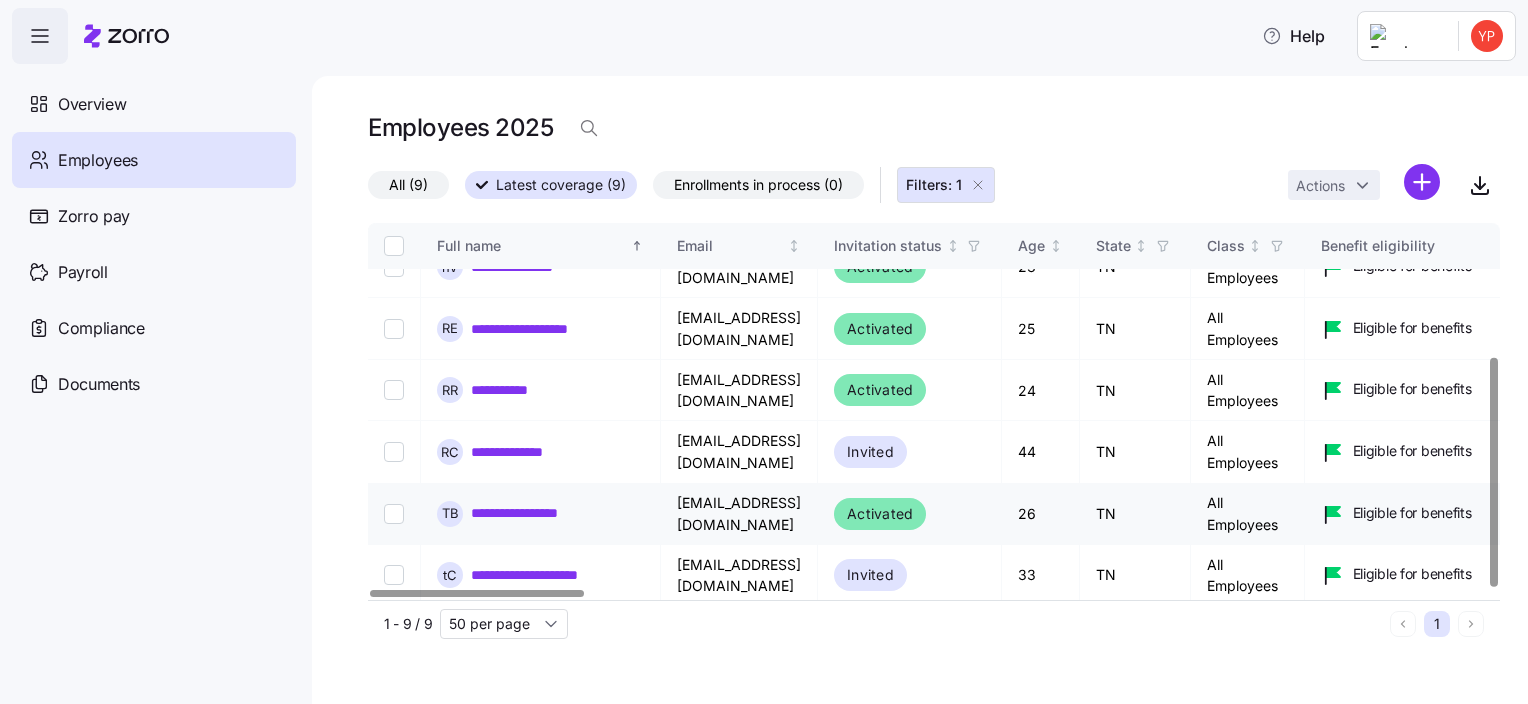 scroll, scrollTop: 219, scrollLeft: 0, axis: vertical 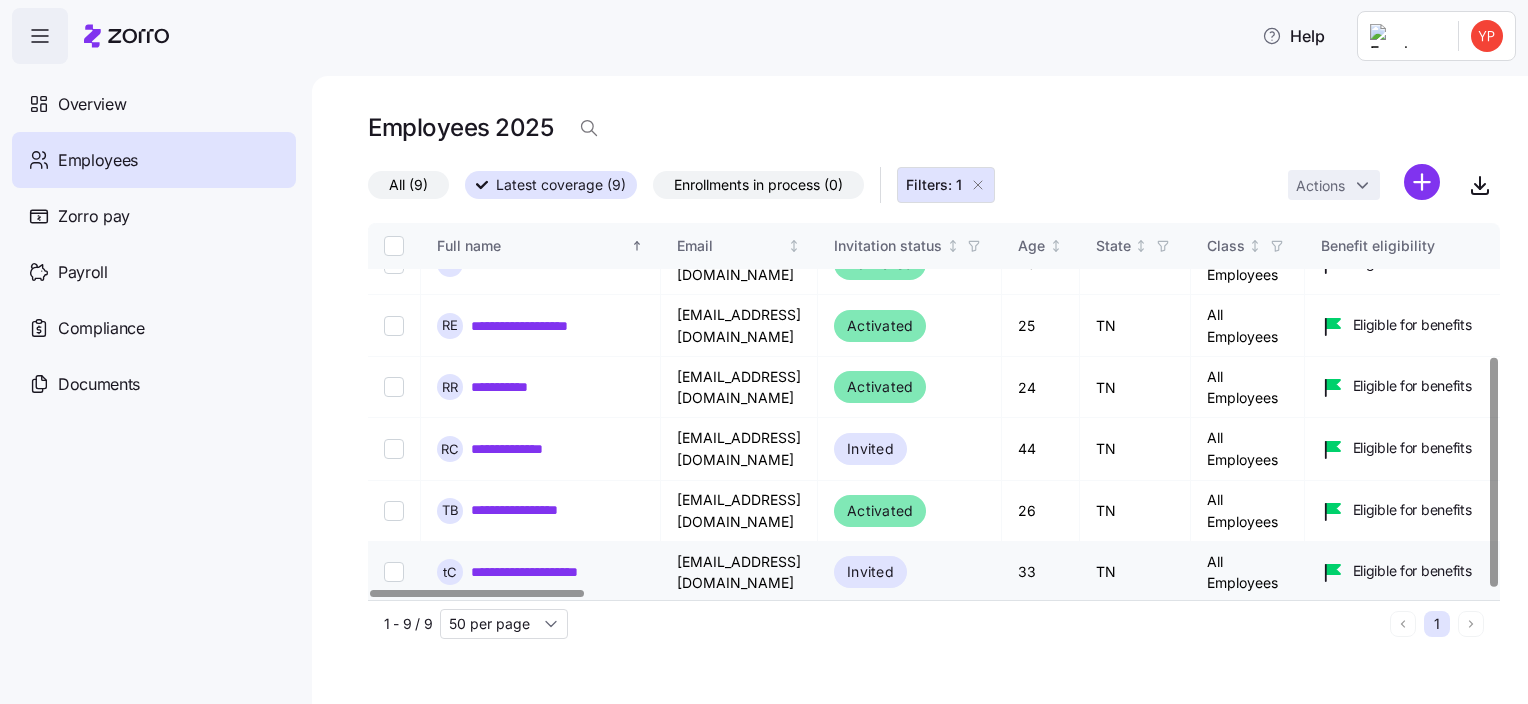 click on "**********" at bounding box center (541, 572) 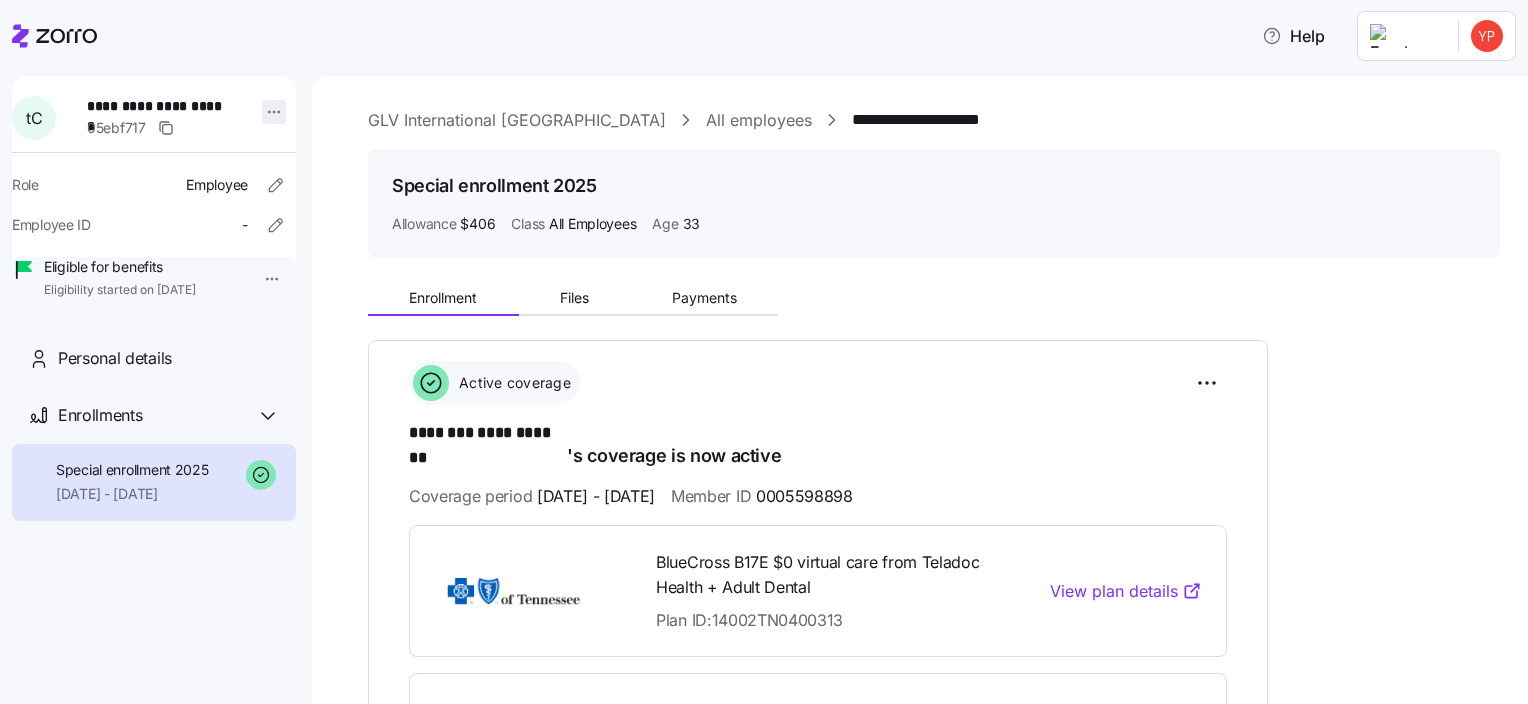 click on "**********" at bounding box center (764, 346) 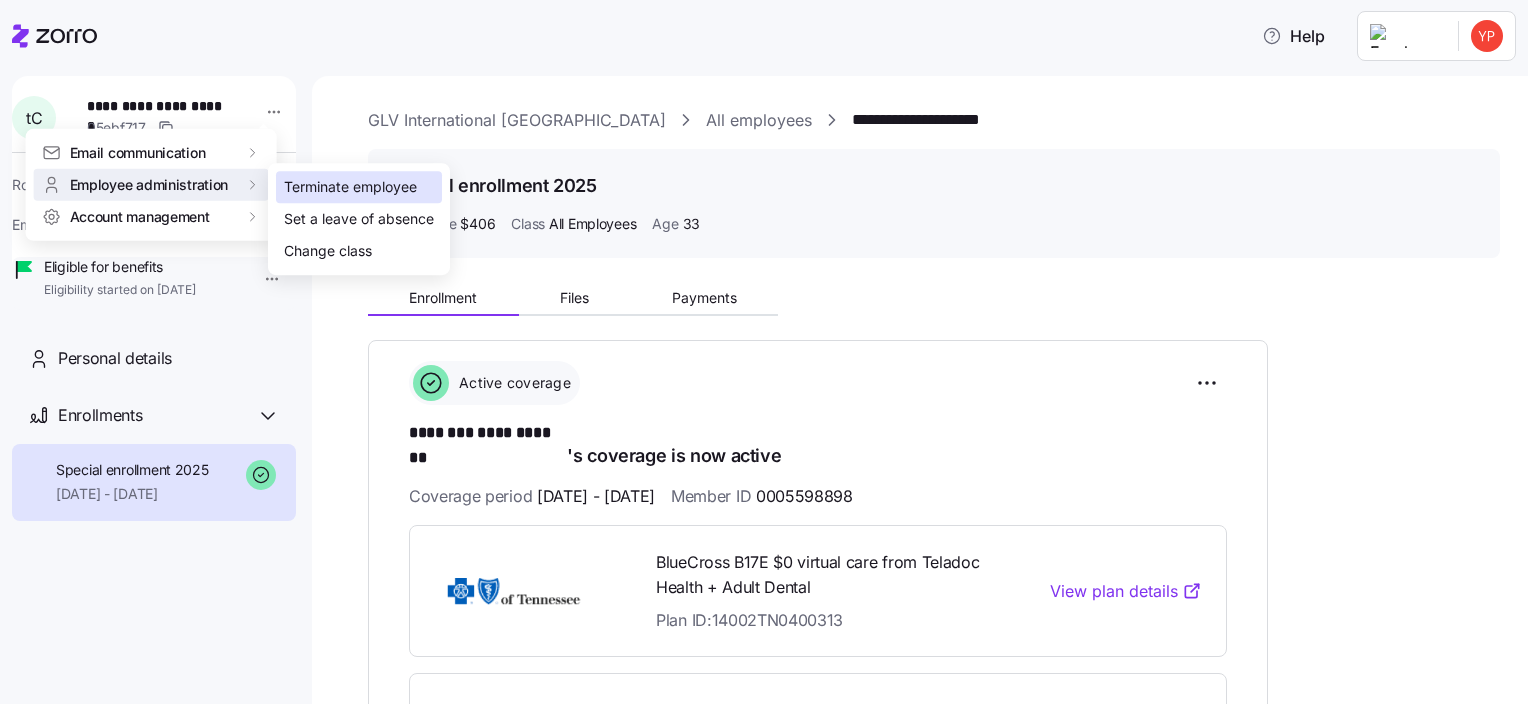 click on "Terminate employee" at bounding box center (350, 187) 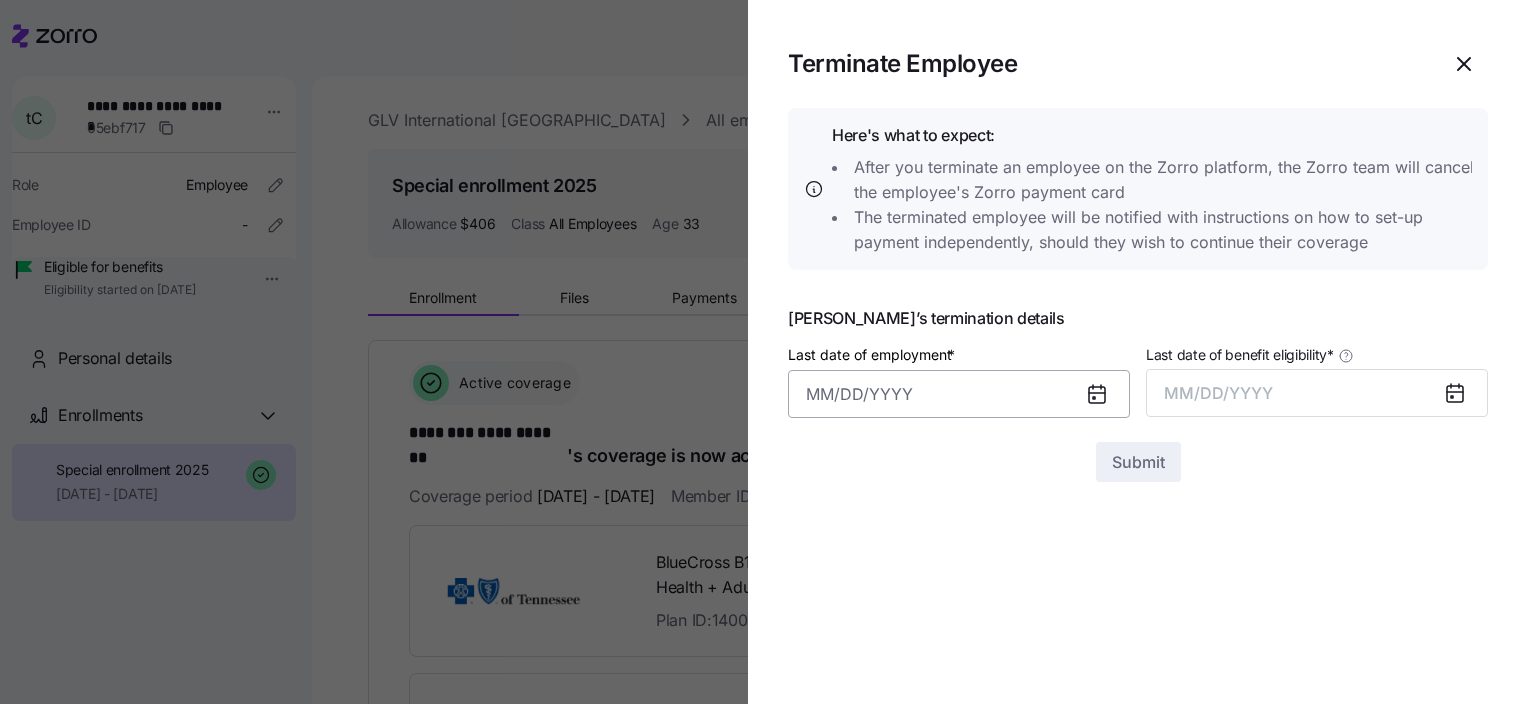 type 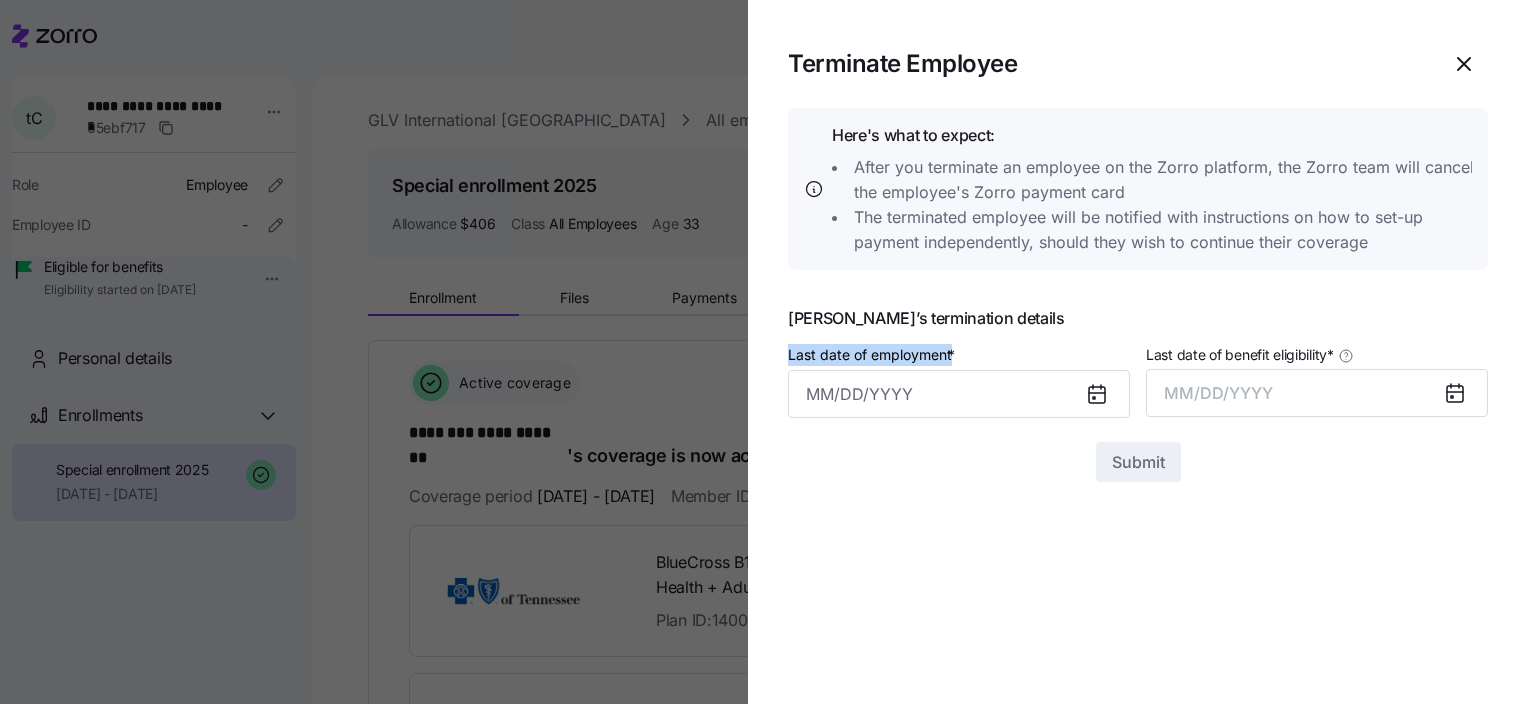 drag, startPoint x: 785, startPoint y: 356, endPoint x: 948, endPoint y: 357, distance: 163.00307 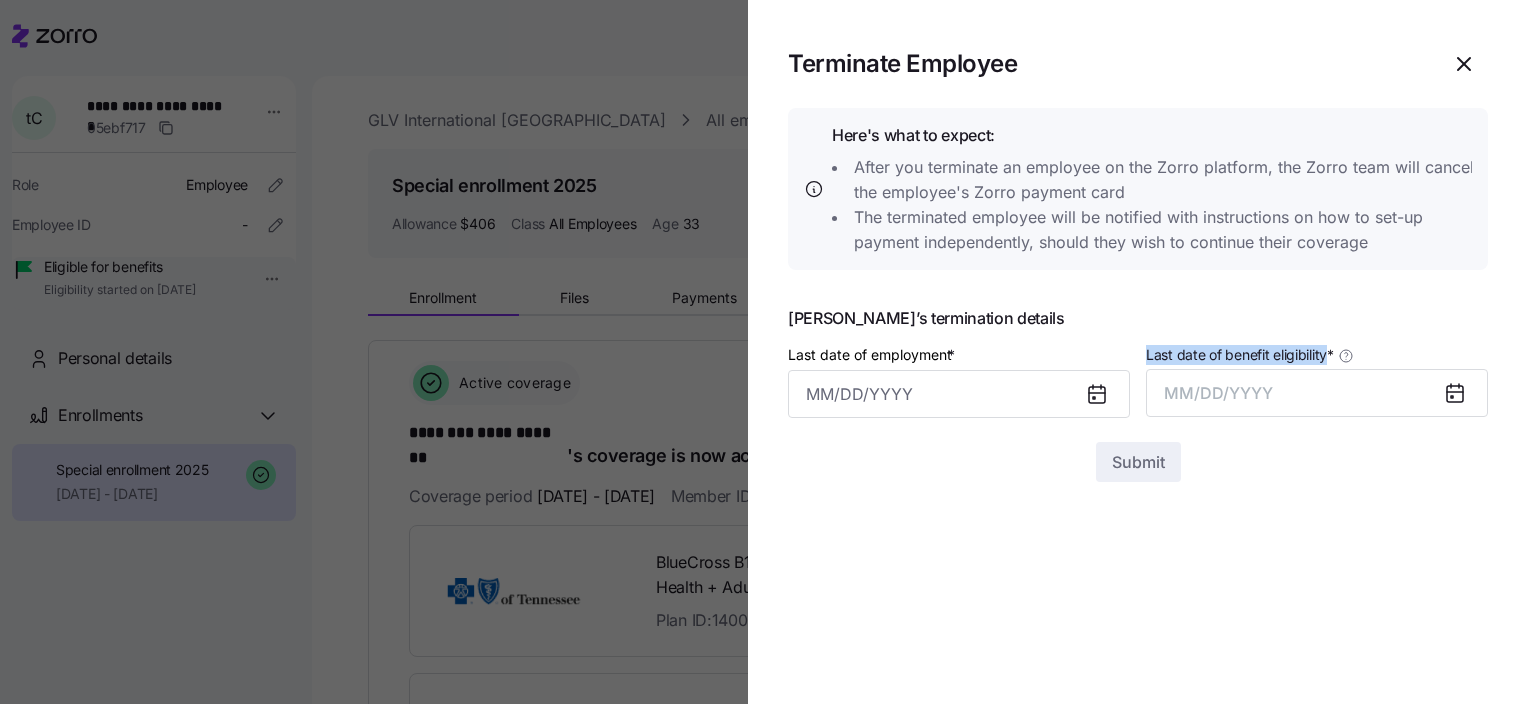 drag, startPoint x: 1145, startPoint y: 353, endPoint x: 1326, endPoint y: 354, distance: 181.00276 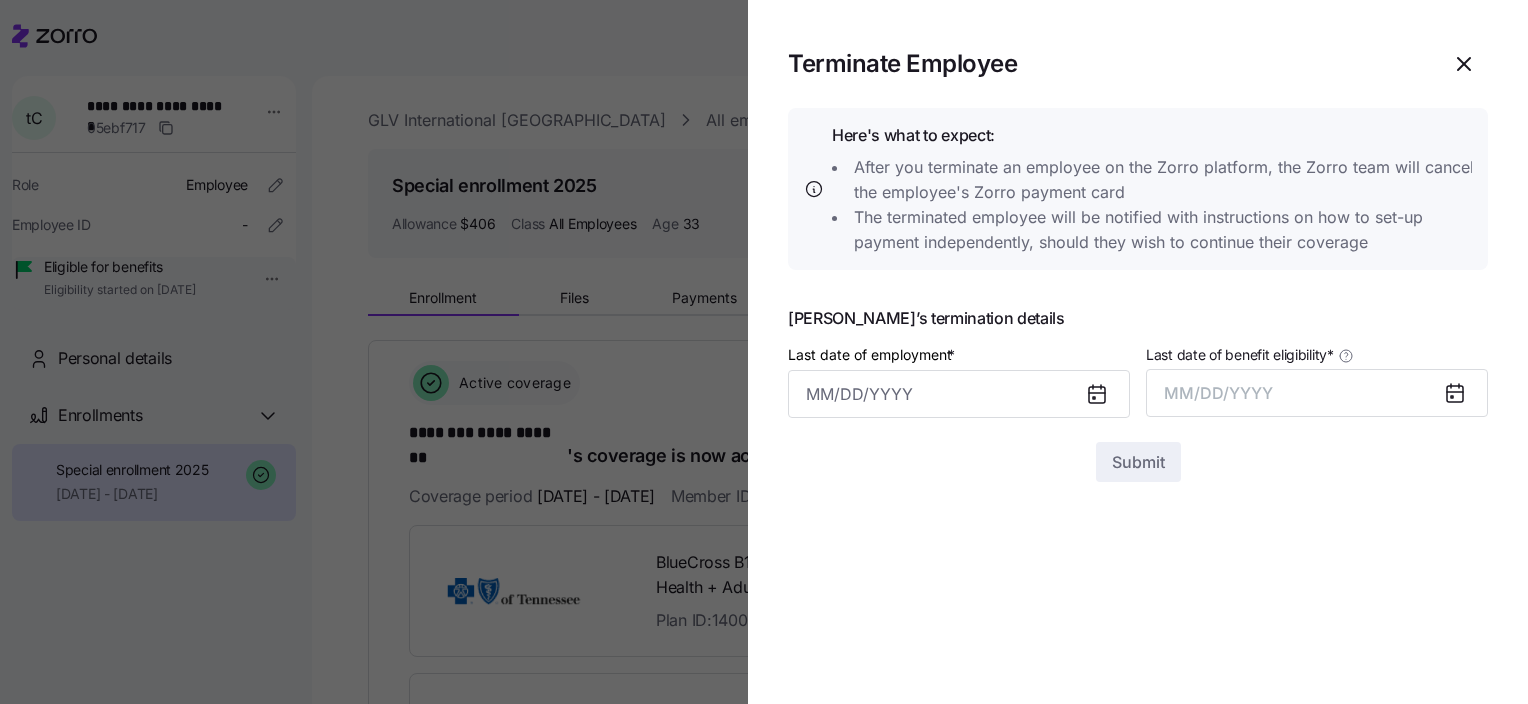 click at bounding box center [764, 352] 